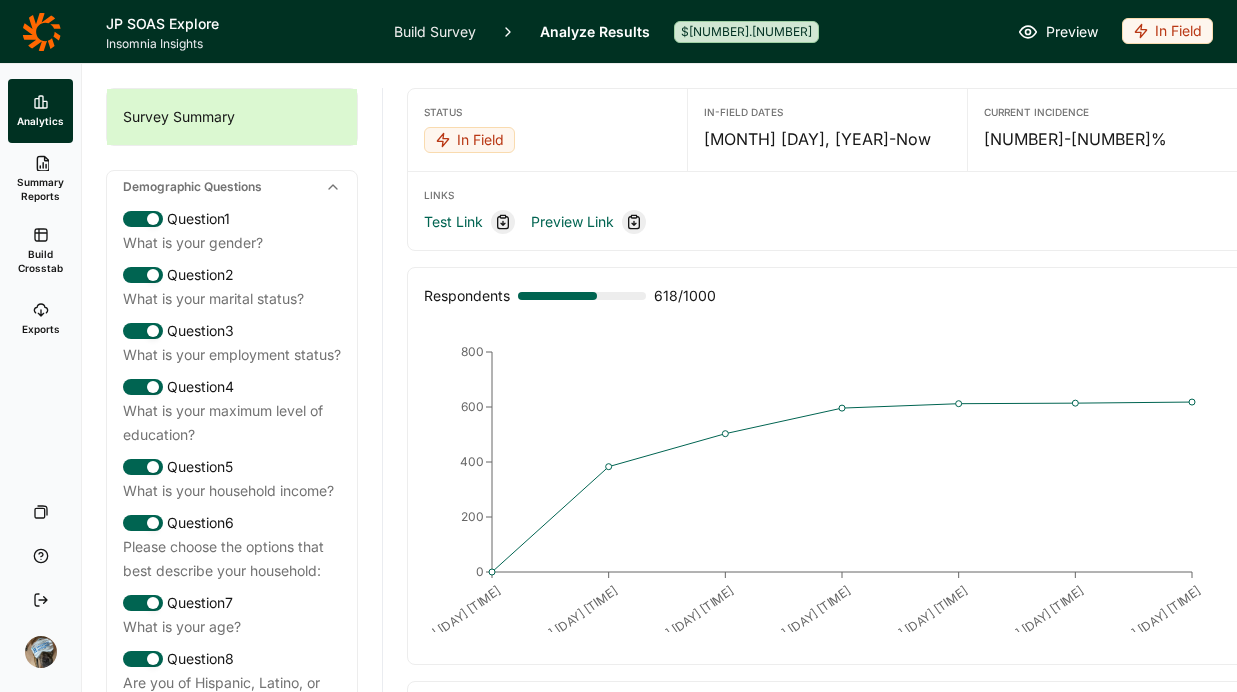scroll, scrollTop: 0, scrollLeft: 0, axis: both 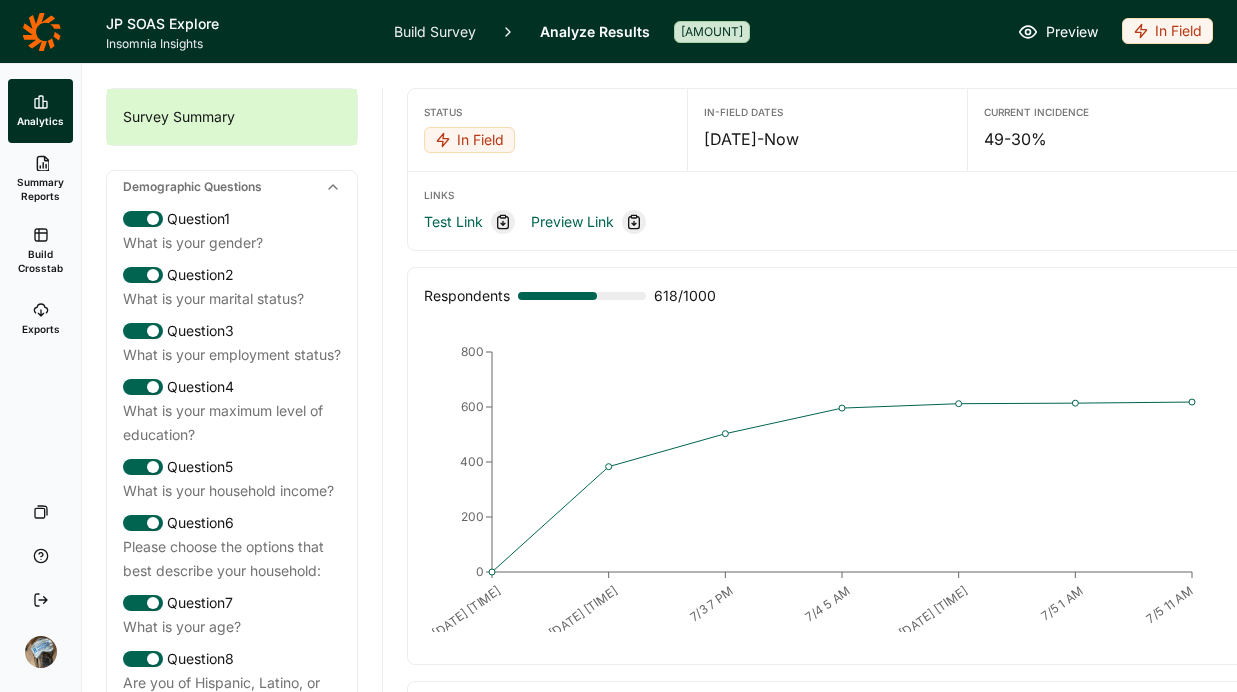 click on "In Field" at bounding box center [1167, 31] 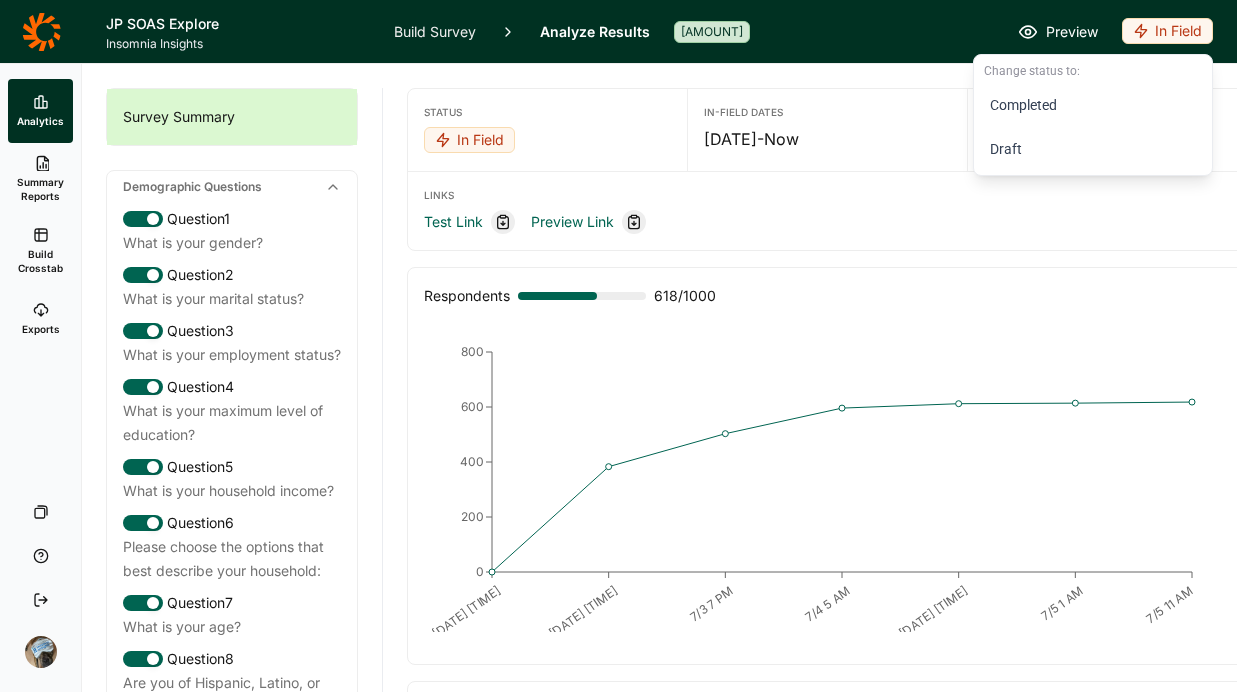 click on "Respondents 618  /  1000 7/2 11 PM 7/3 9 AM 7/3 7 PM 7/4 5 AM 7/4 3 PM 7/5 1 AM 7/5 11 AM 0 200 400 600 800 7/4 3 PM" at bounding box center [827, 466] 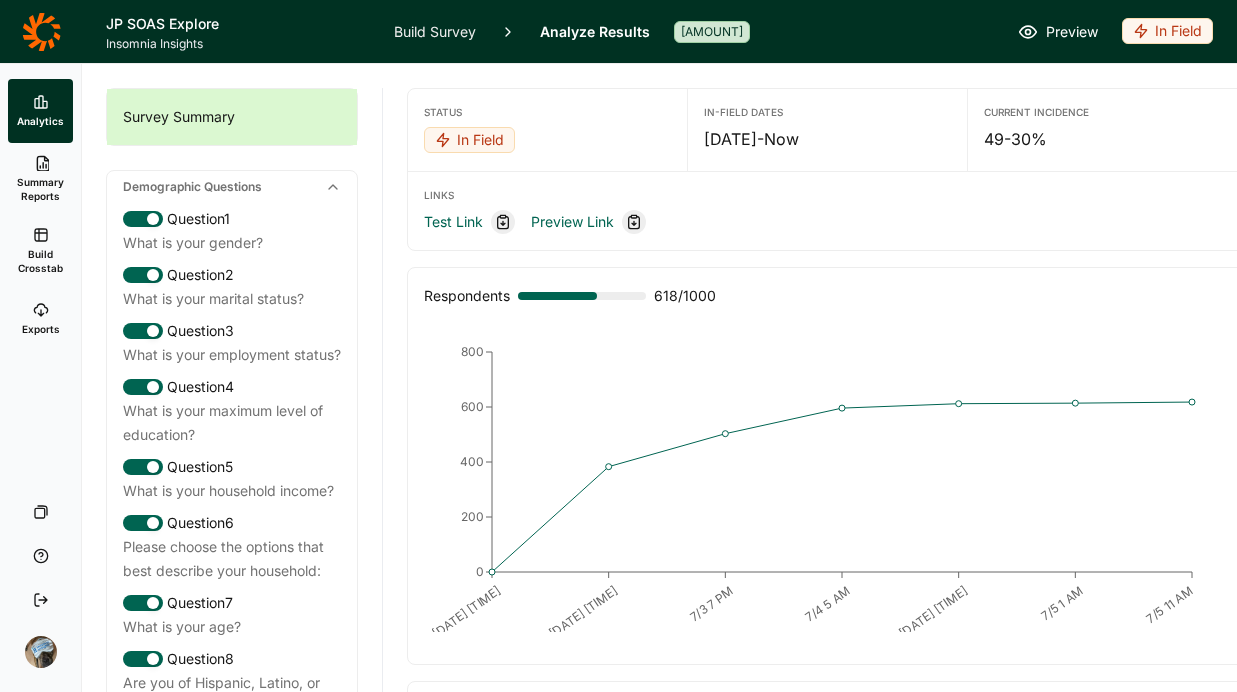 click on "In Field" at bounding box center [1167, 31] 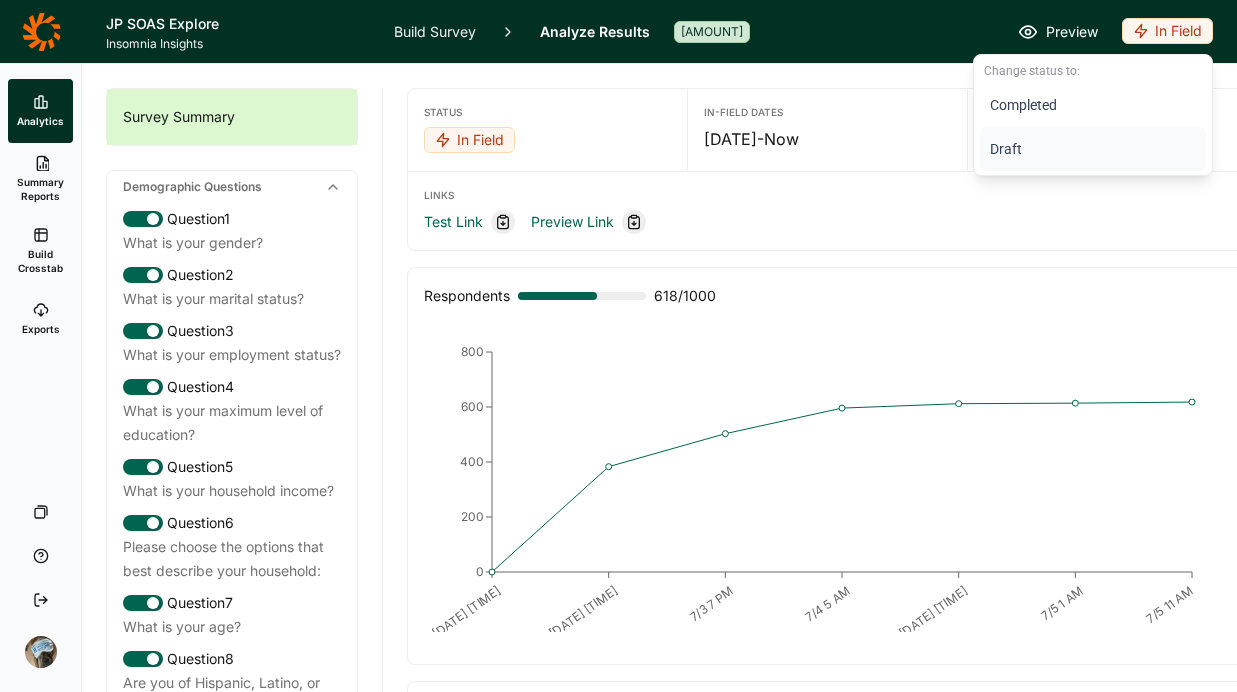 click on "Draft" at bounding box center (1093, 149) 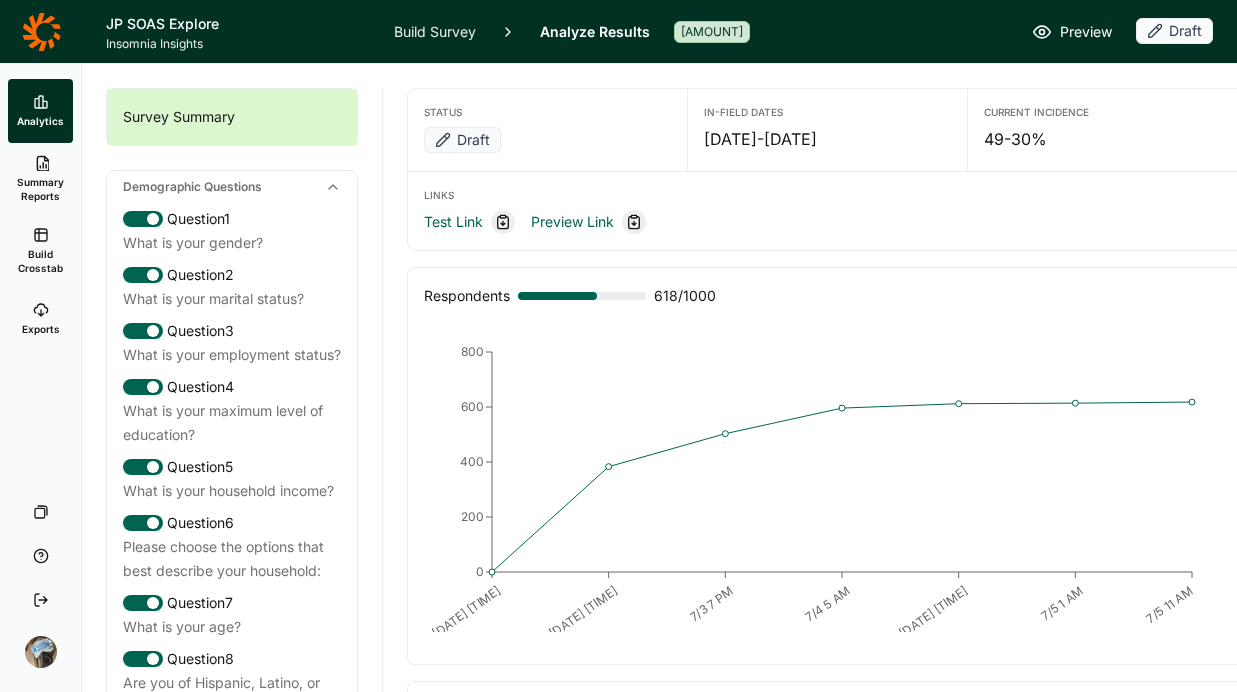 click on "Build Survey" at bounding box center [435, 31] 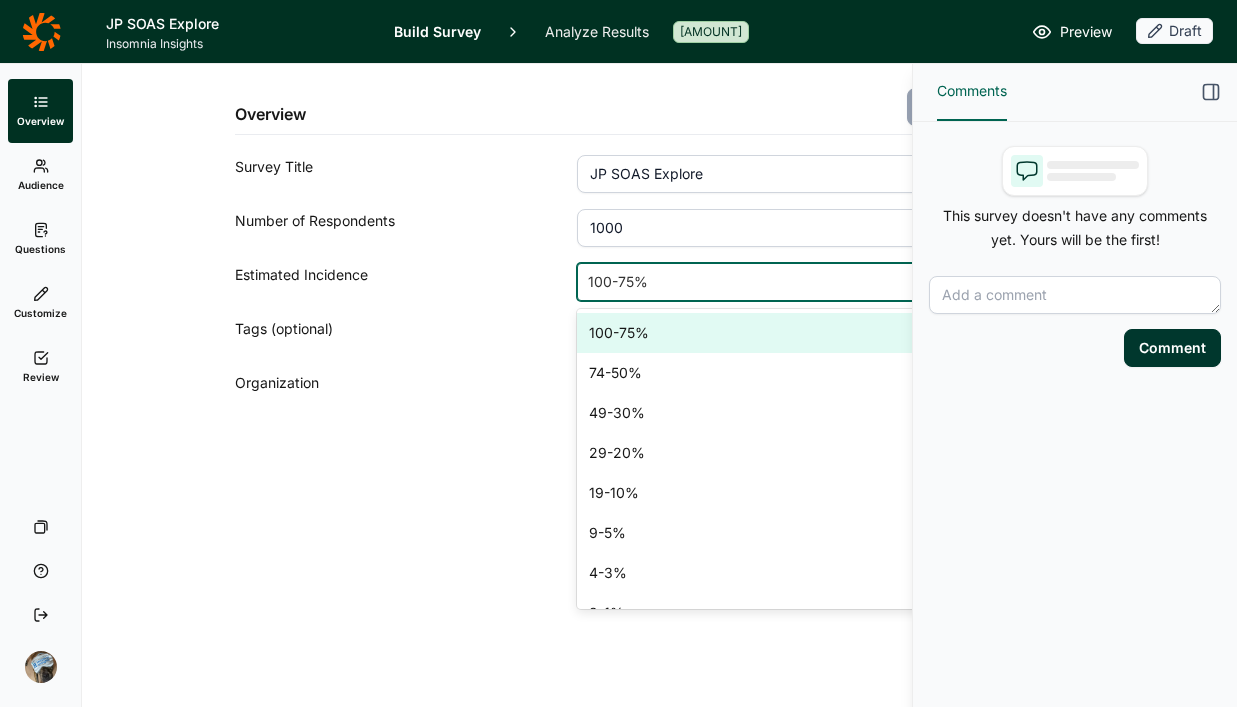 click at bounding box center (791, 282) 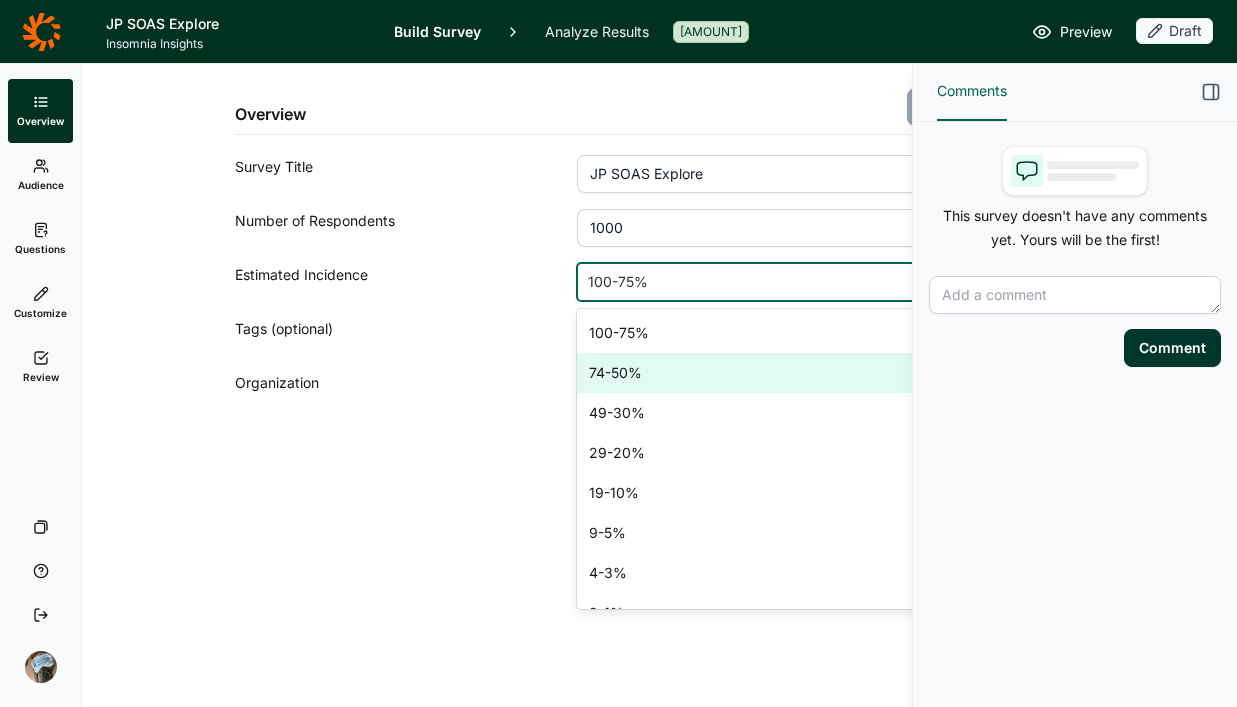 click on "74-50%" at bounding box center (805, 373) 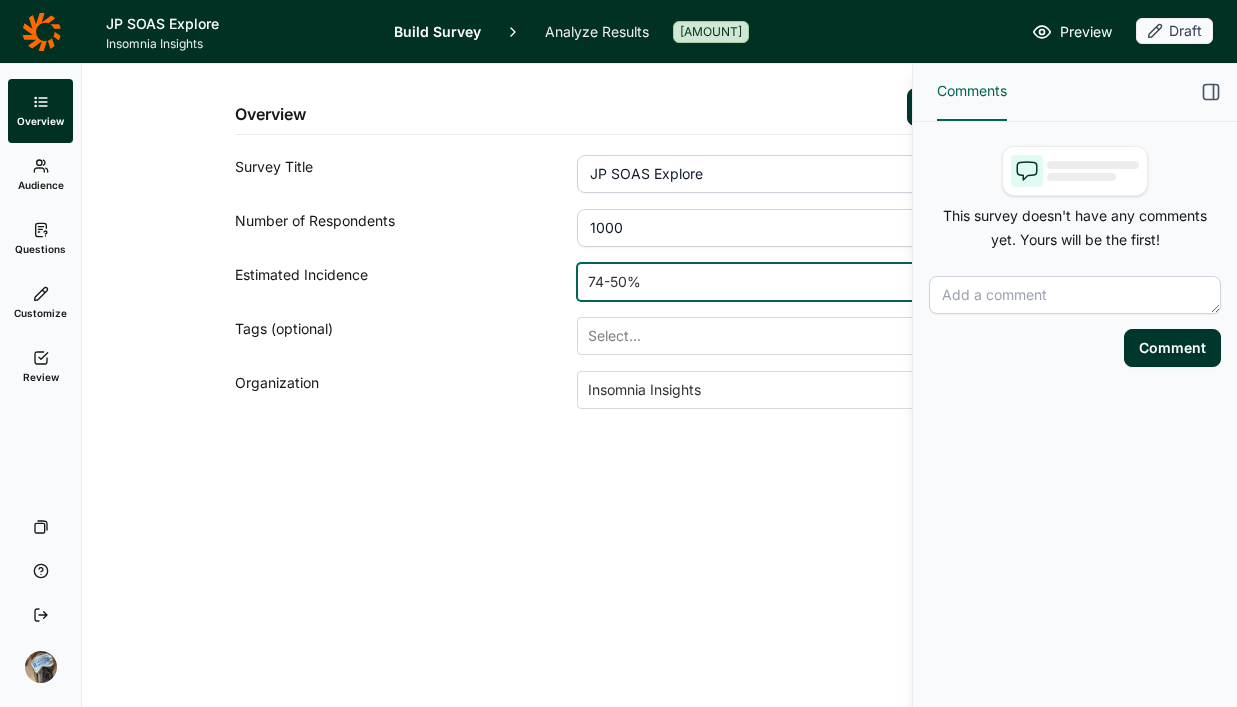 click at bounding box center [1211, 92] 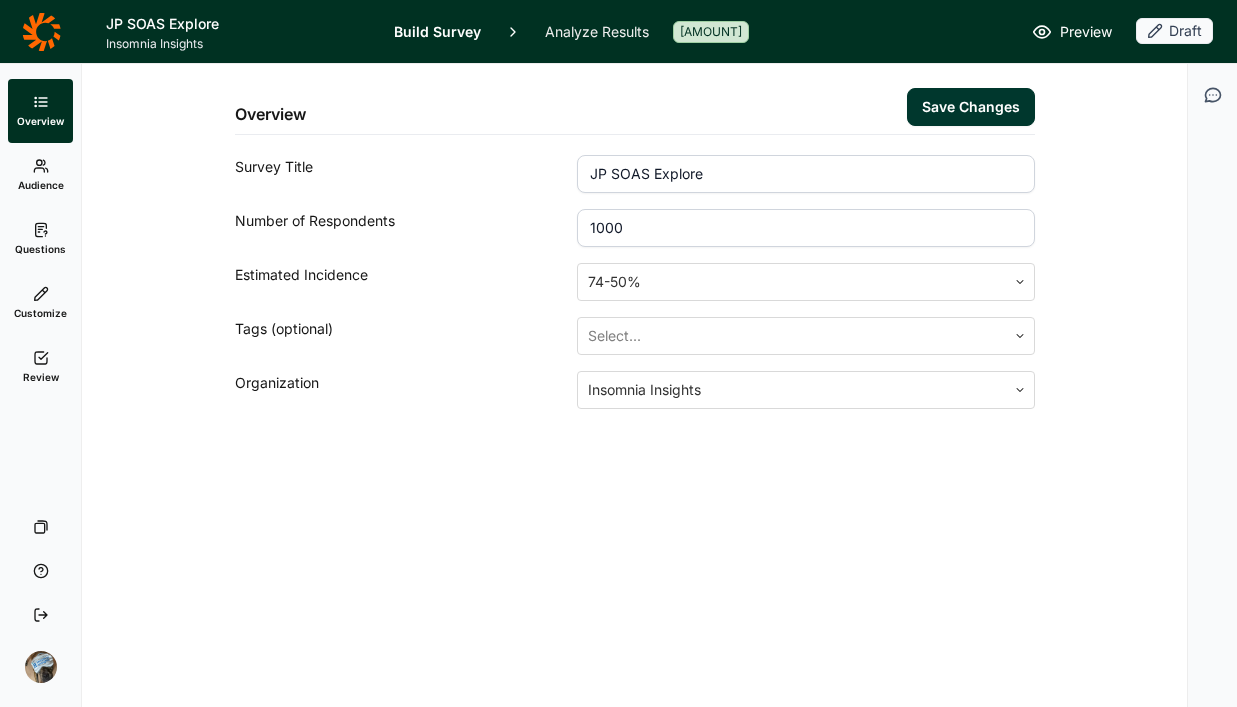 click on "Save Changes" at bounding box center [971, 107] 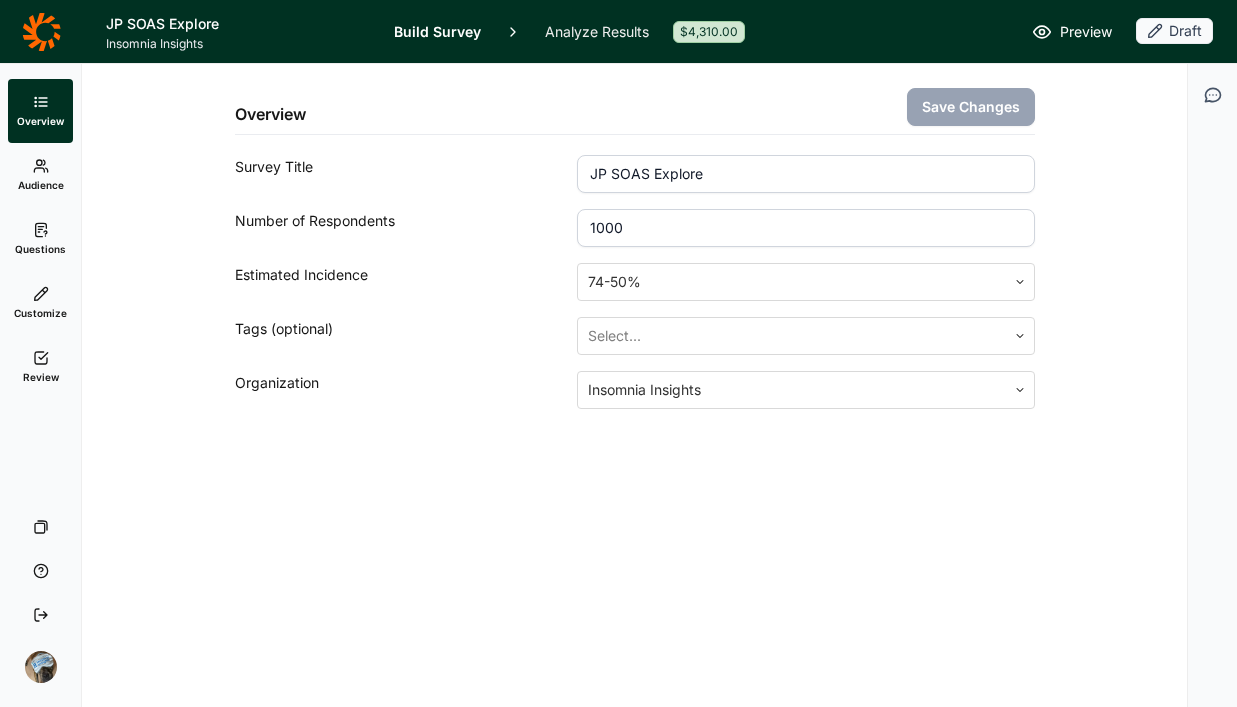 click on "Overview Save Changes" at bounding box center [635, 99] 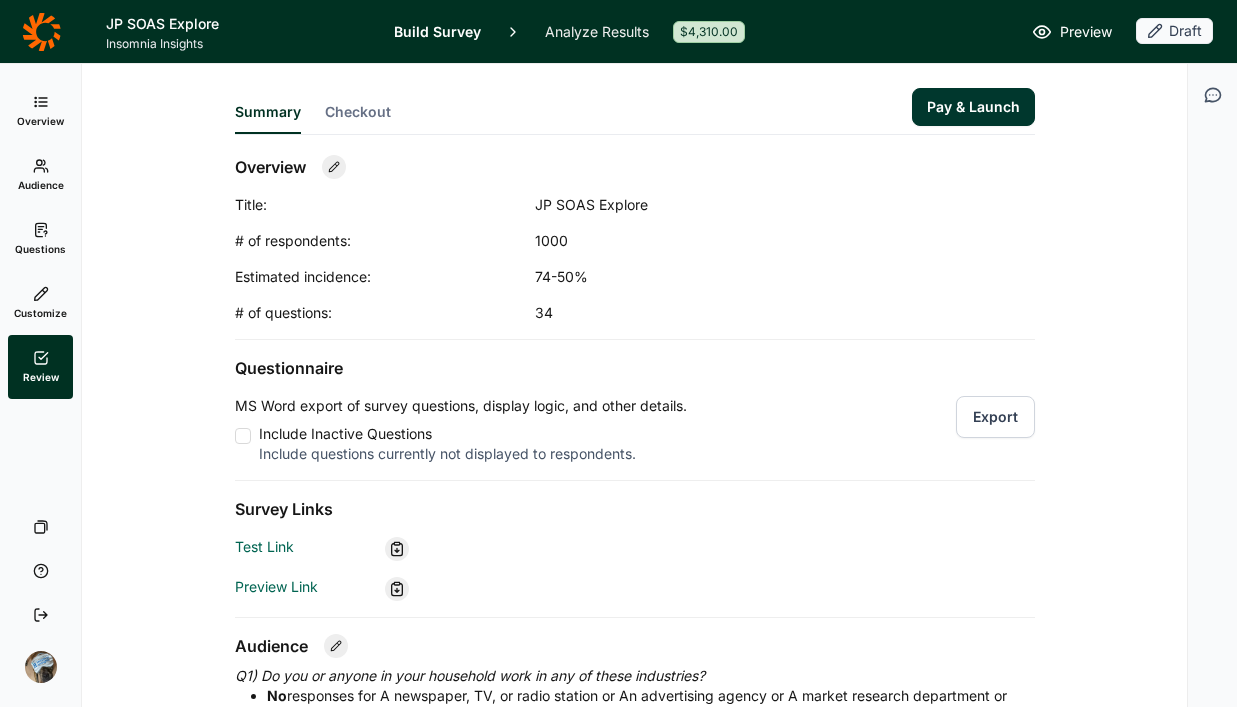 click on "Checkout" at bounding box center [358, 112] 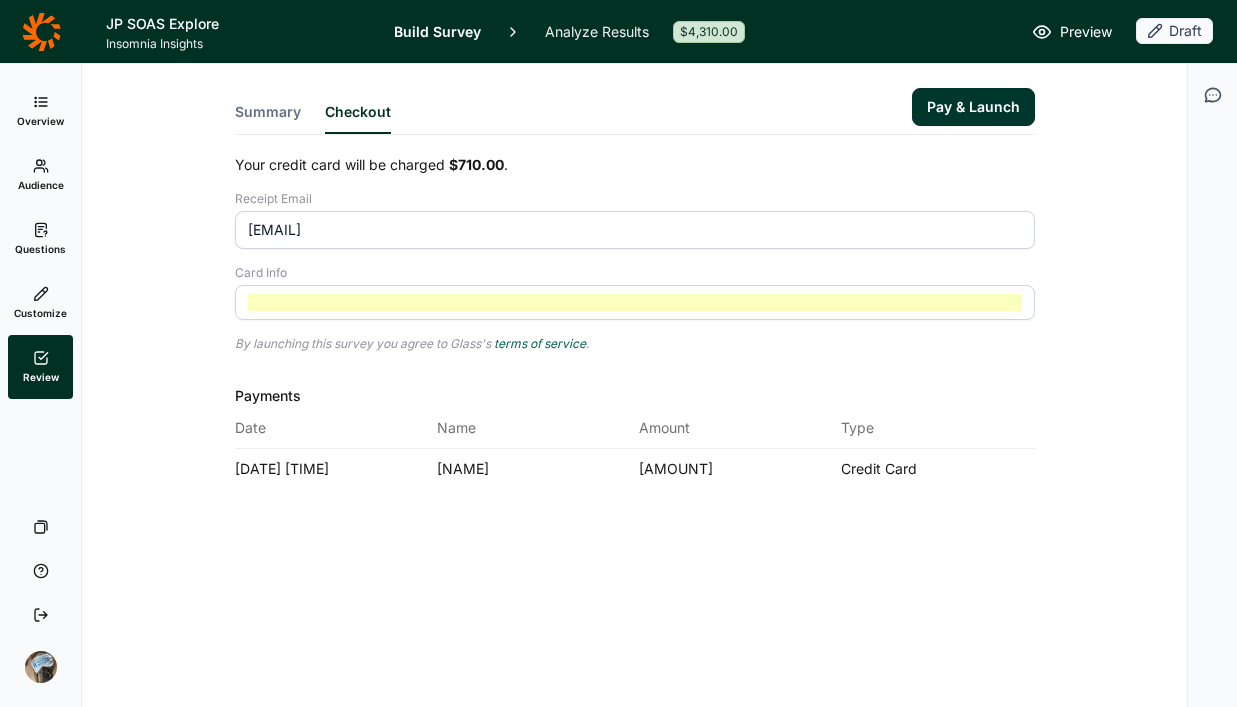click on "Summary Checkout Pay & Launch Your credit card will be charged   $710.00 . Receipt Email arwen@insomnia-insights.com Card Info By launching this survey you agree to Glass's   terms of service . Payments Date Name Amount Type 7/2/2025 7:25 pm Arwen Kimmell $3,600.00 Credit Card" at bounding box center (634, 324) 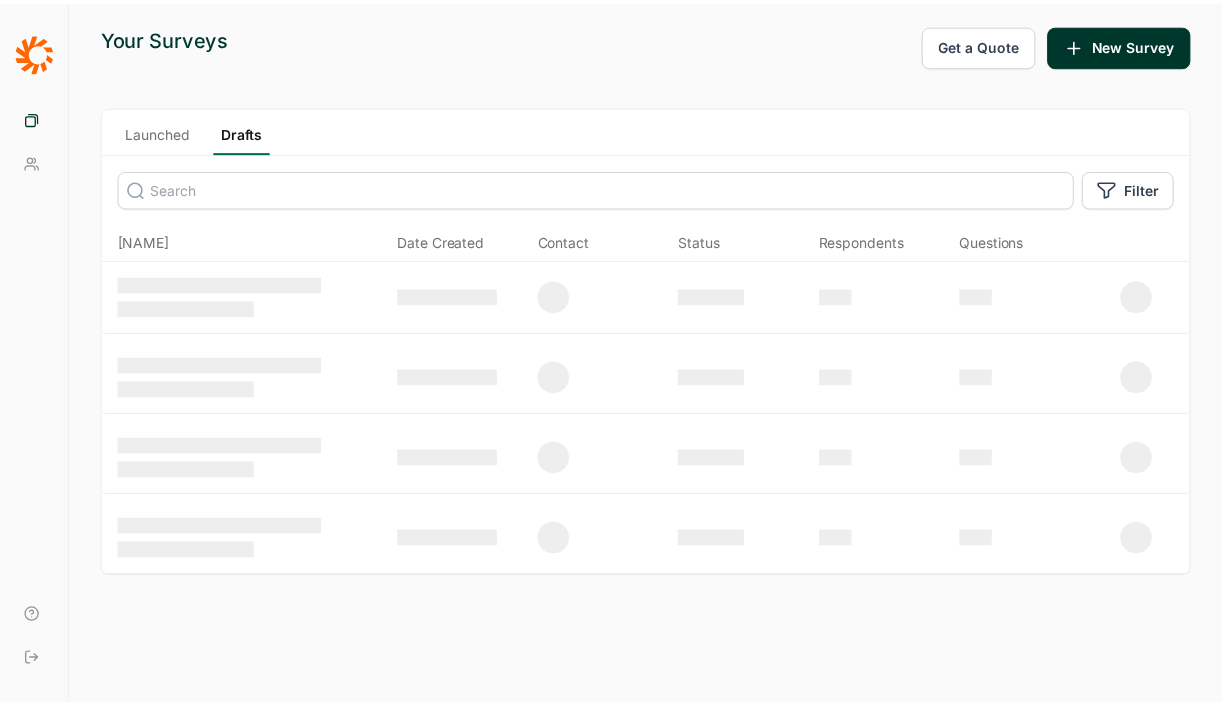 scroll, scrollTop: 0, scrollLeft: 0, axis: both 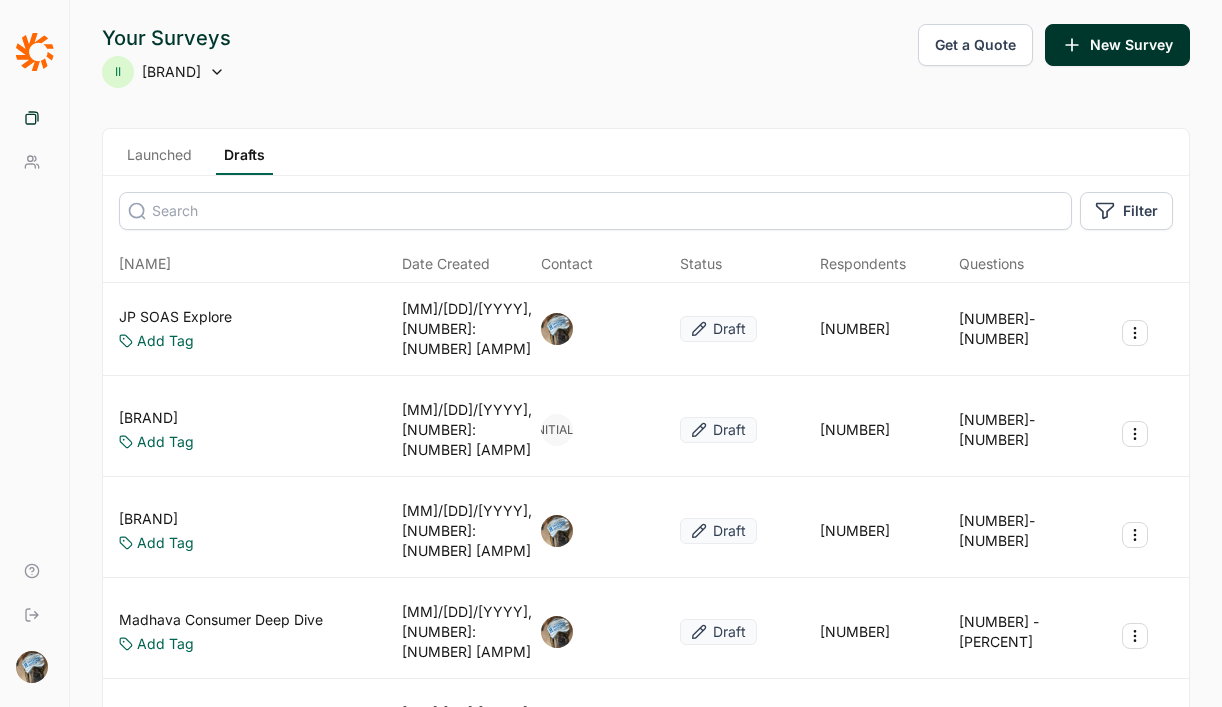 click on "Get a Quote" at bounding box center (975, 45) 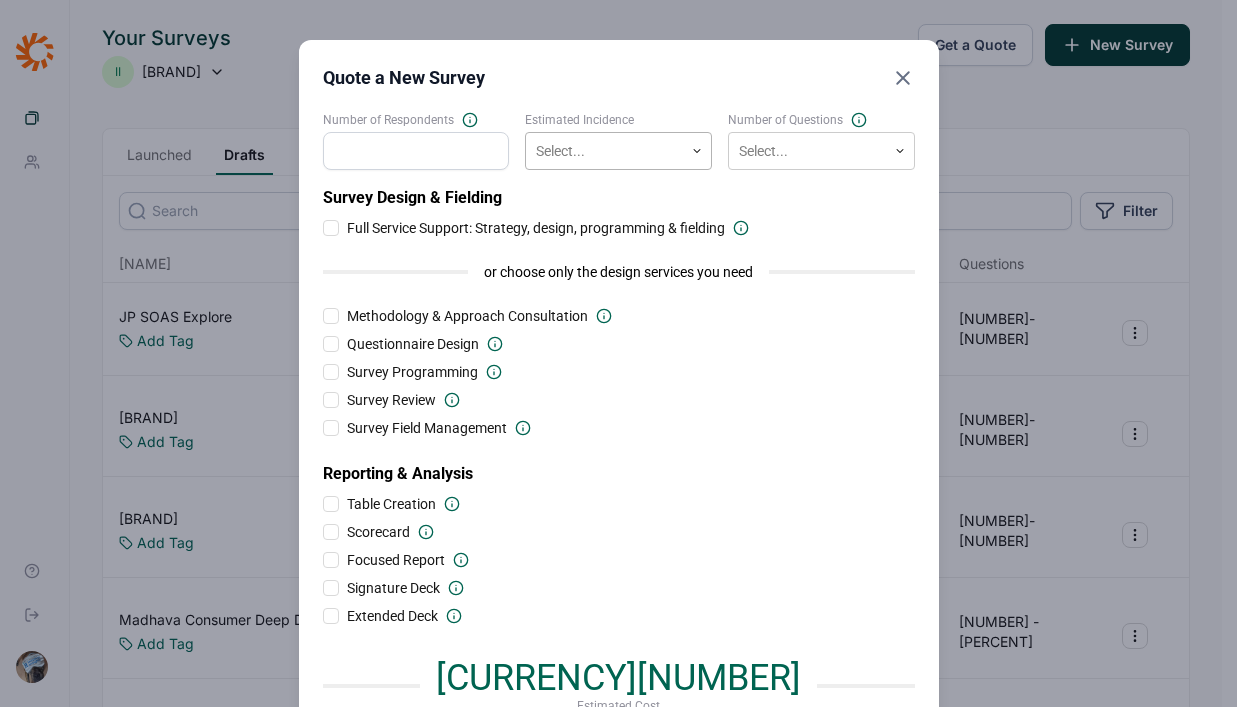click at bounding box center [604, 151] 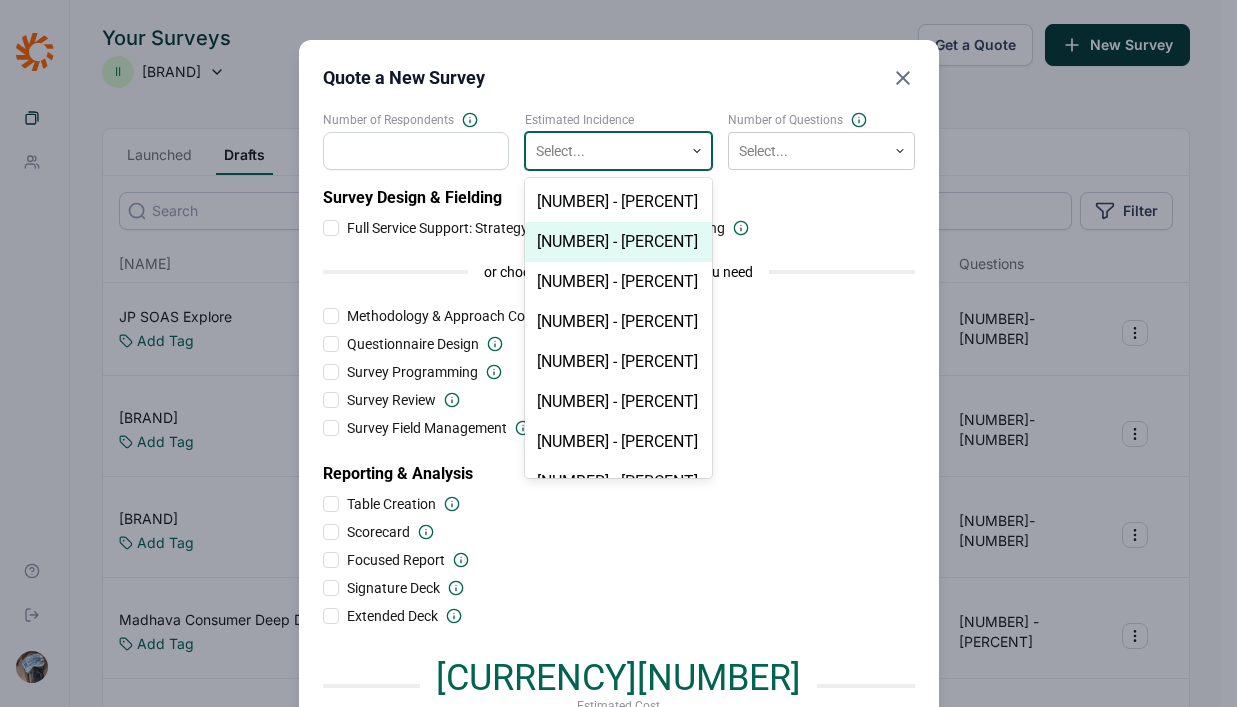 click on "[NUMBER] - [PERCENT]" at bounding box center (618, 242) 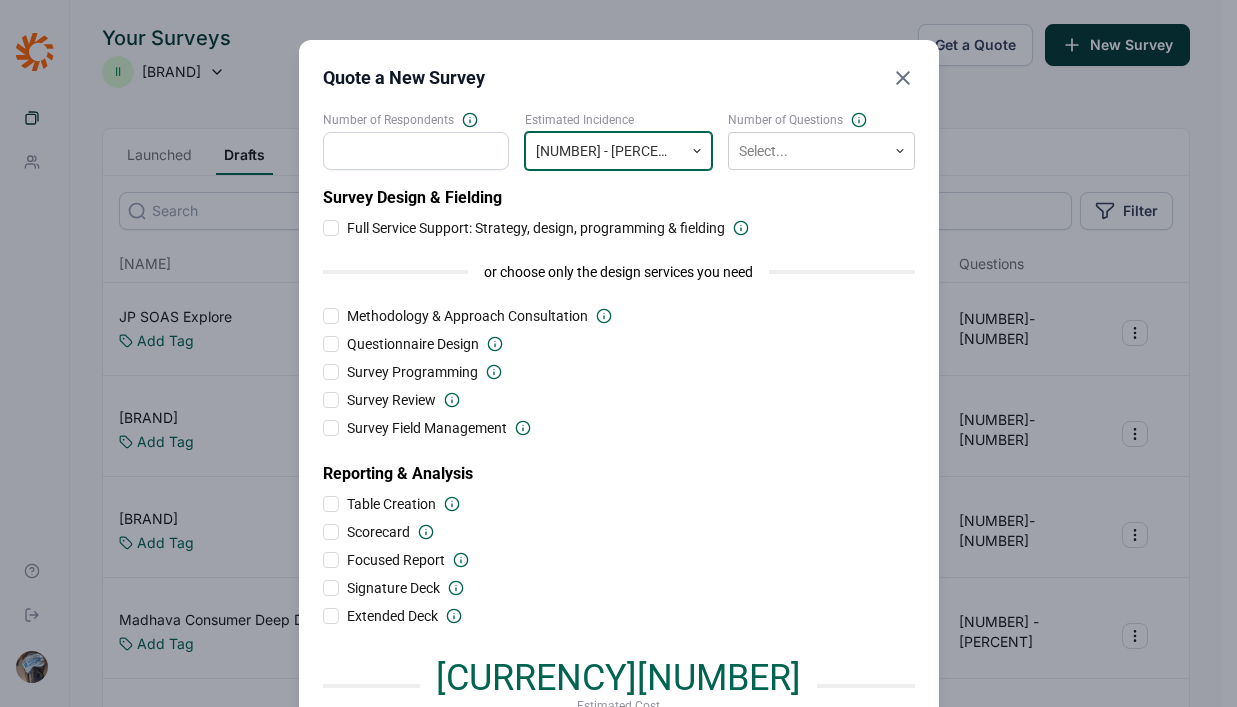 click on "Number of Respondents" at bounding box center (416, 151) 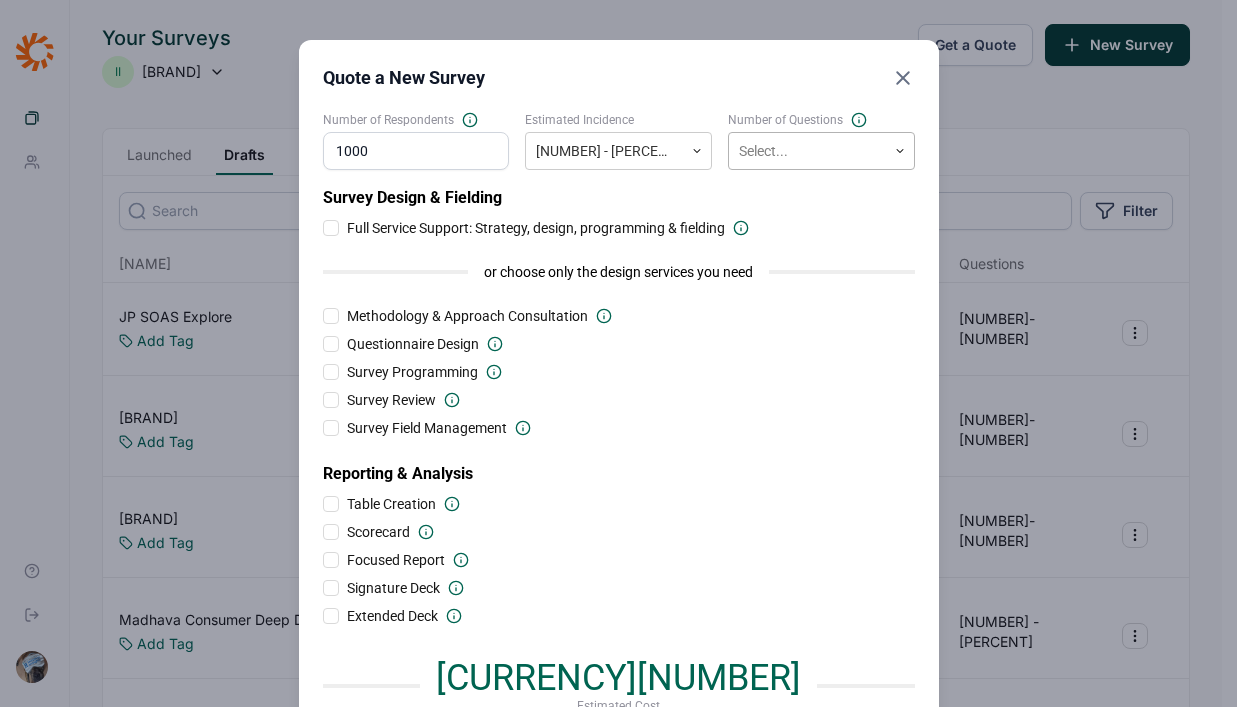 type on "1000" 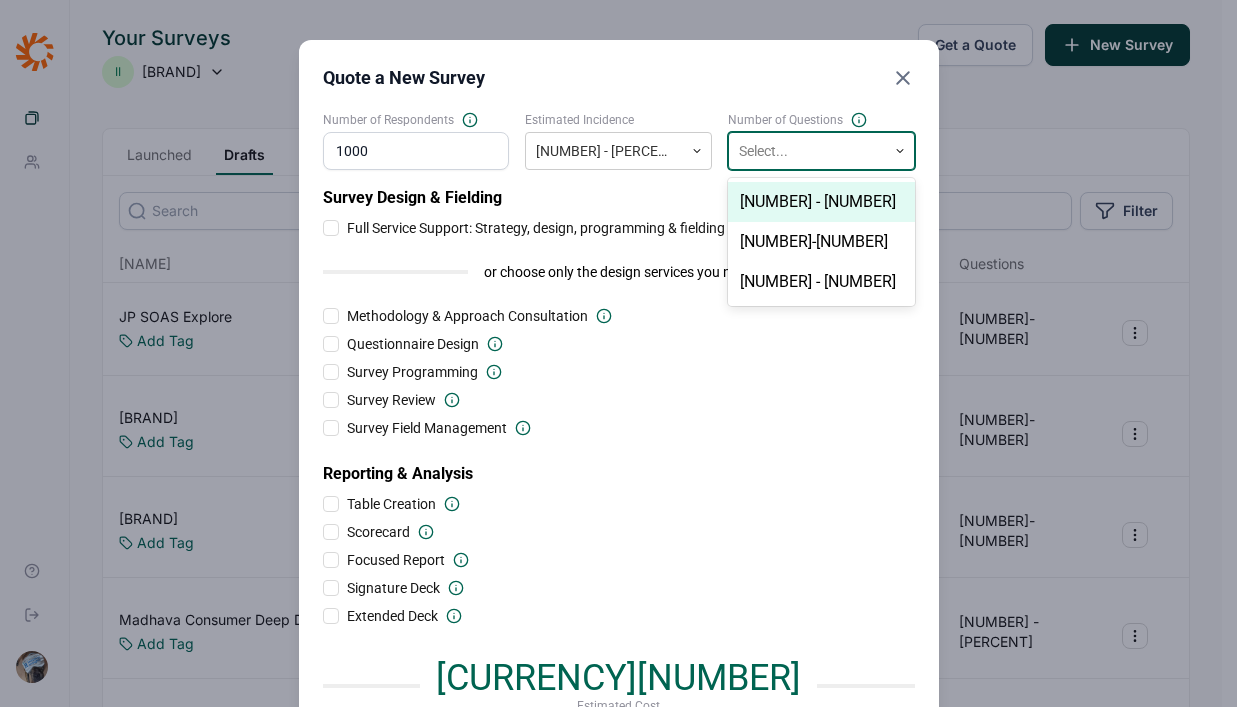 click at bounding box center [807, 151] 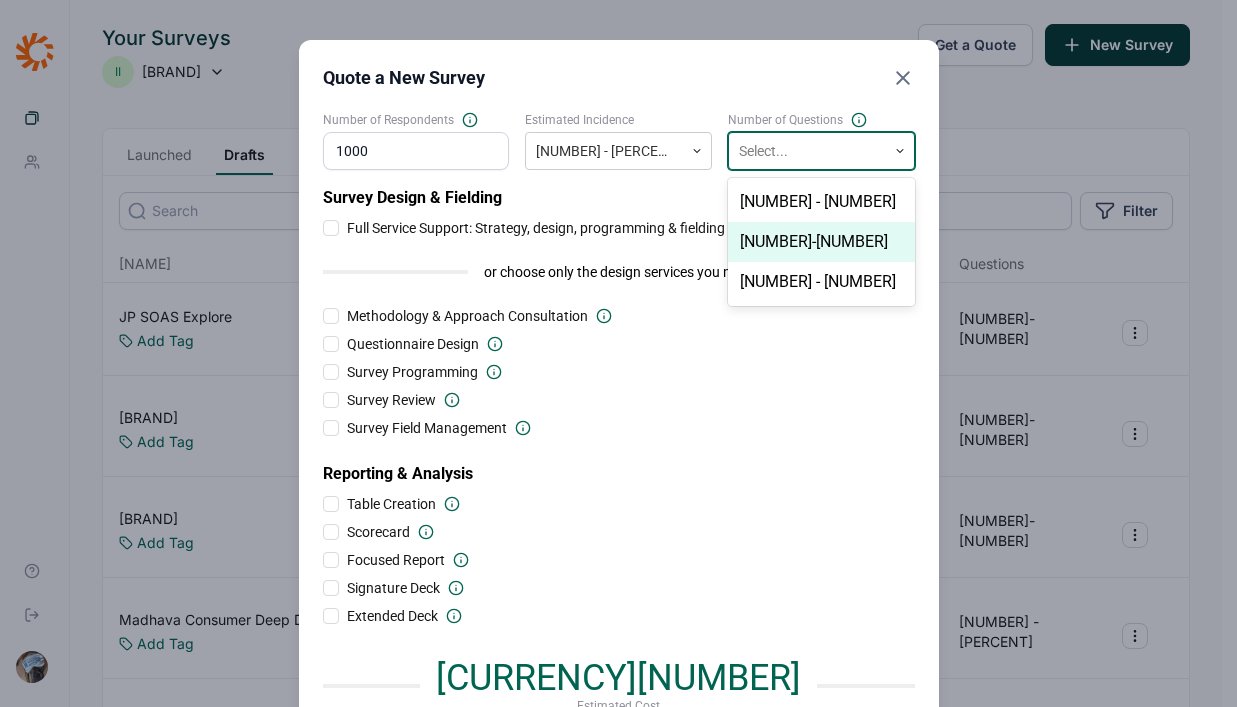 click on "21 - 40" at bounding box center (821, 242) 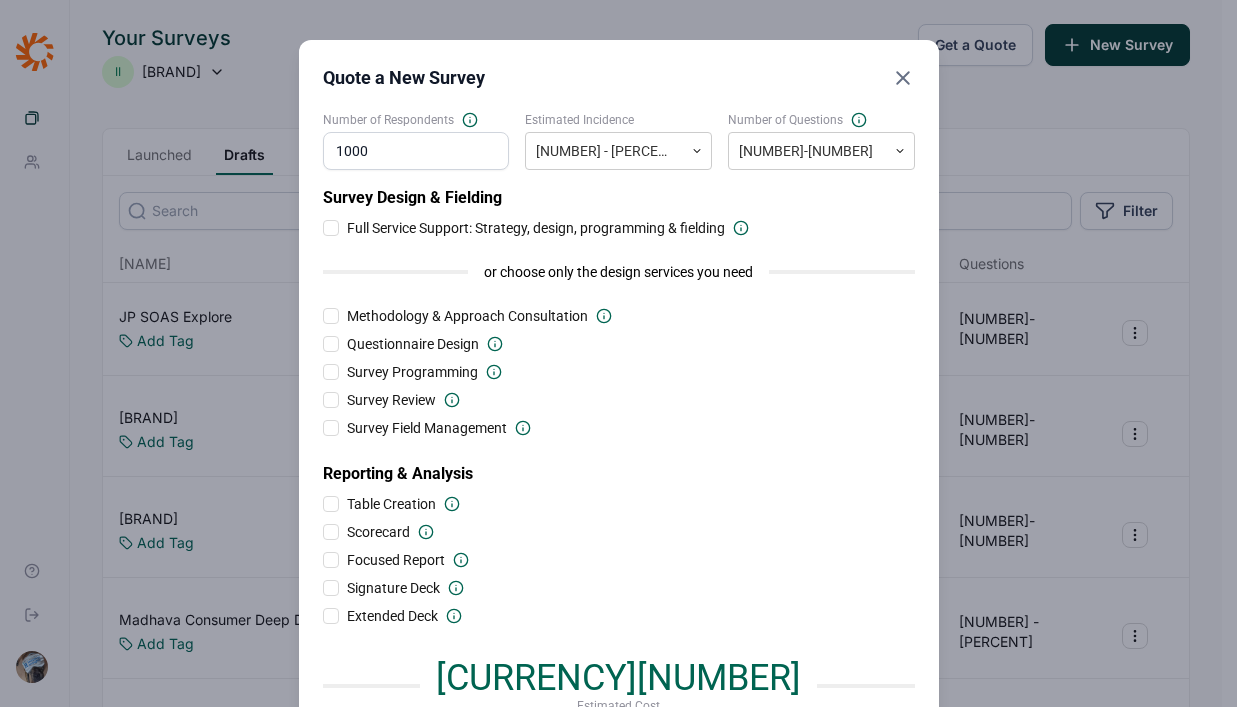 click on "Quote a New Survey" at bounding box center (619, 78) 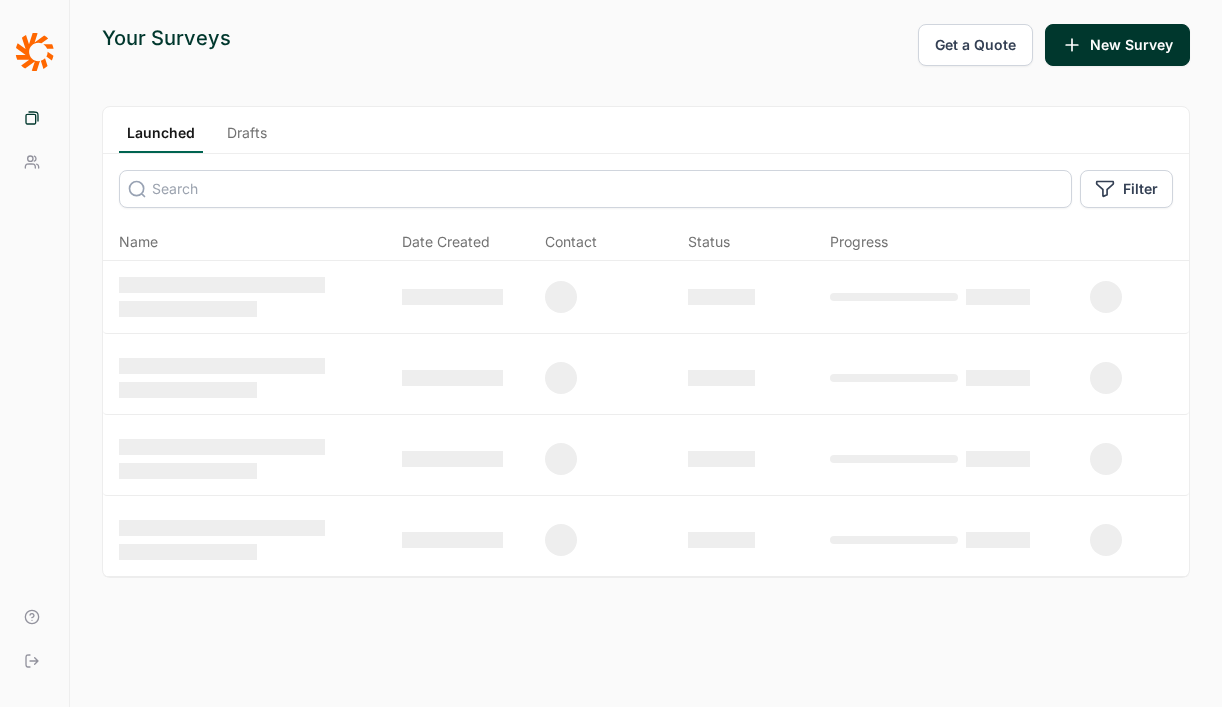 scroll, scrollTop: 0, scrollLeft: 0, axis: both 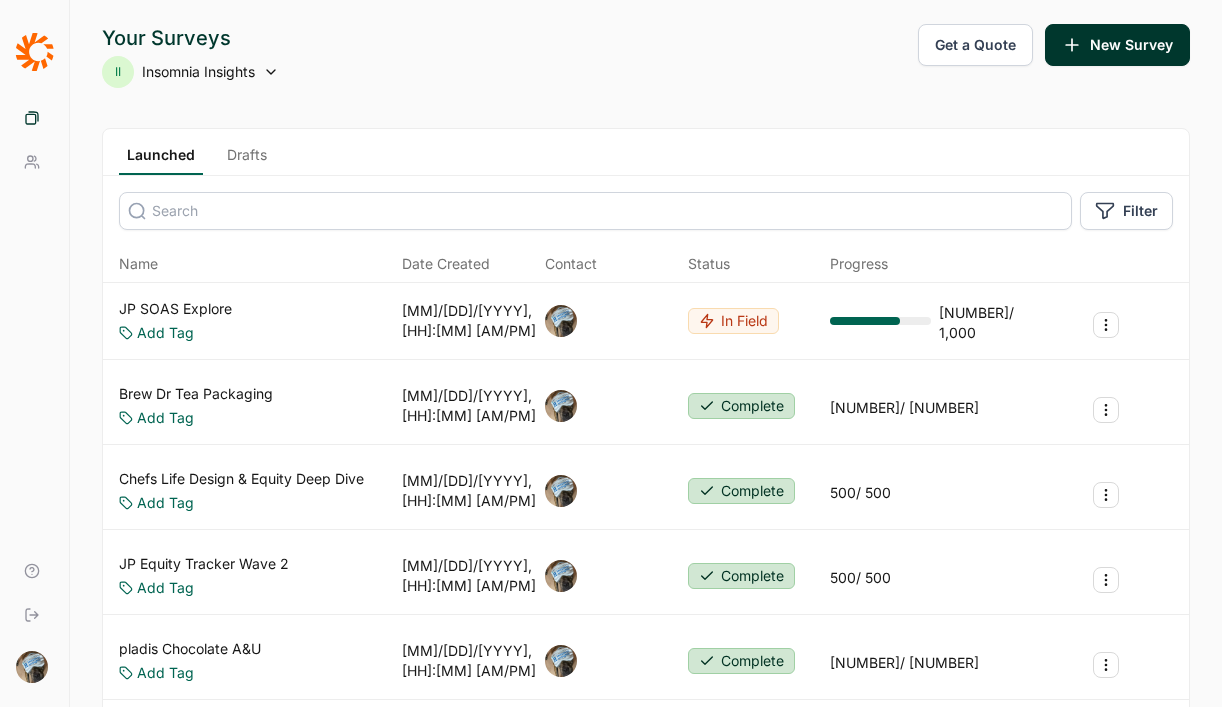 click on "JP SOAS Explore" at bounding box center [175, 309] 